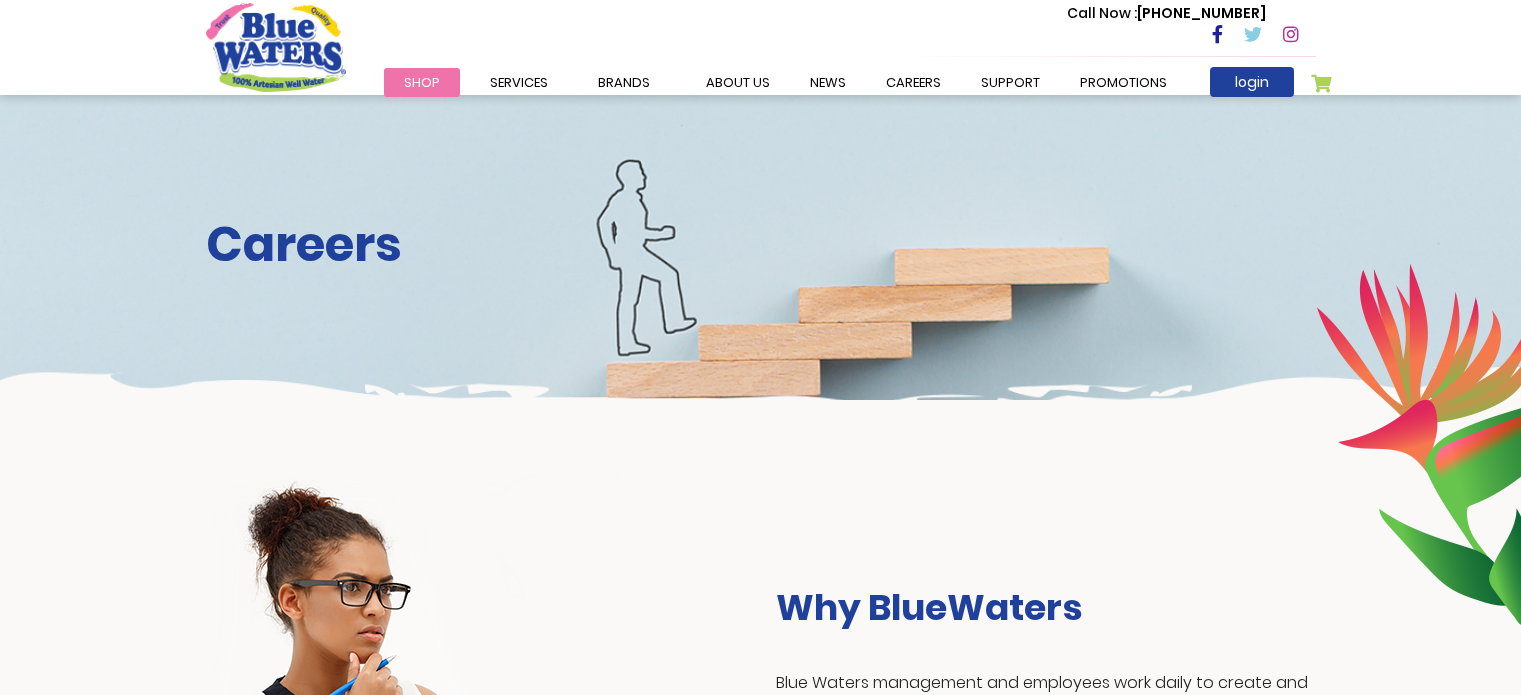 scroll, scrollTop: 0, scrollLeft: 0, axis: both 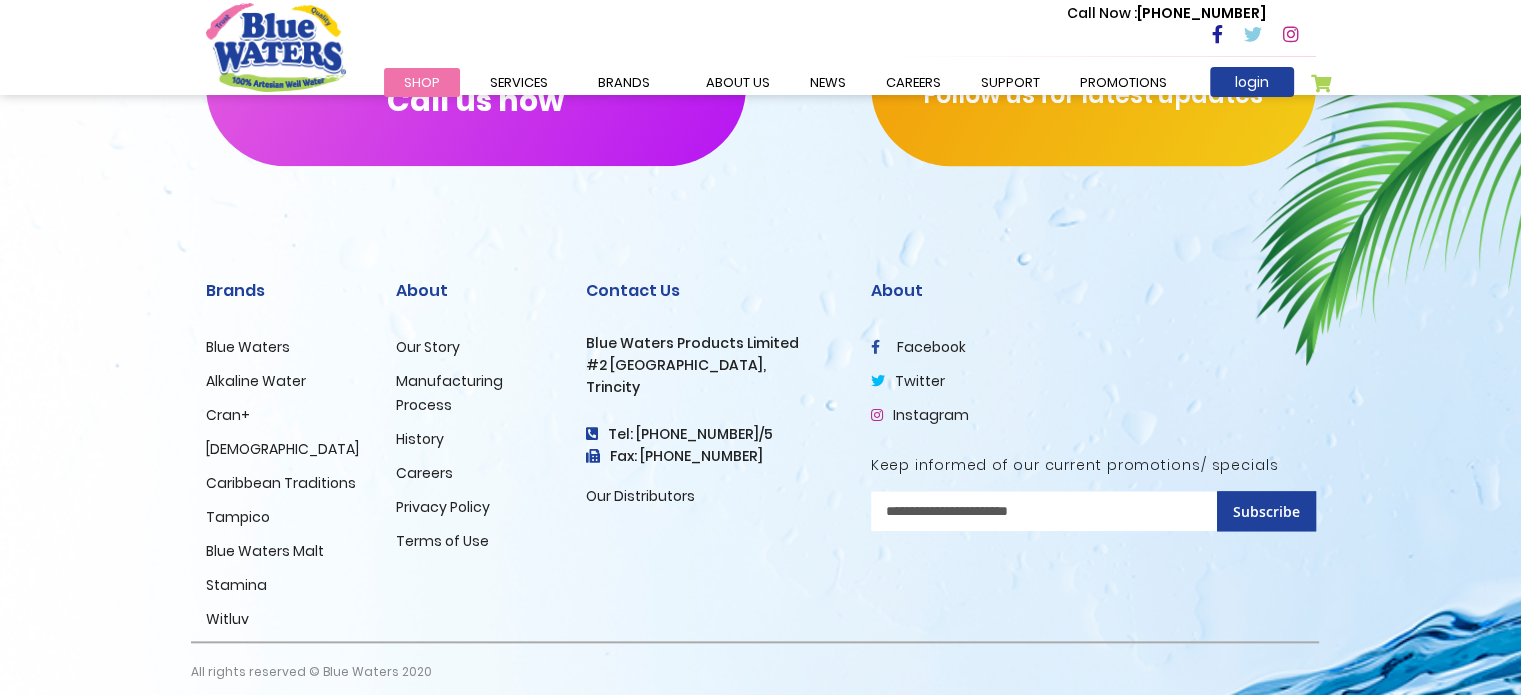 click on "Careers" at bounding box center (424, 473) 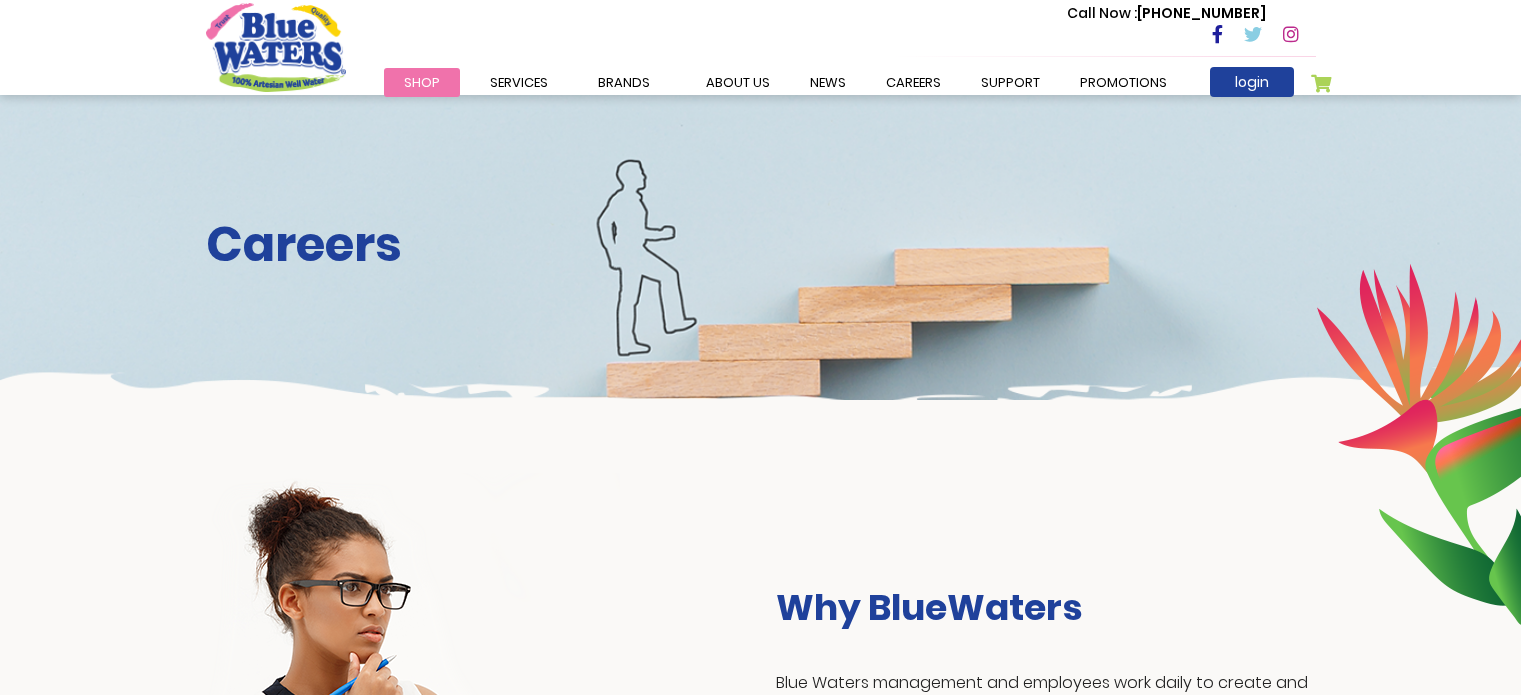 scroll, scrollTop: 0, scrollLeft: 0, axis: both 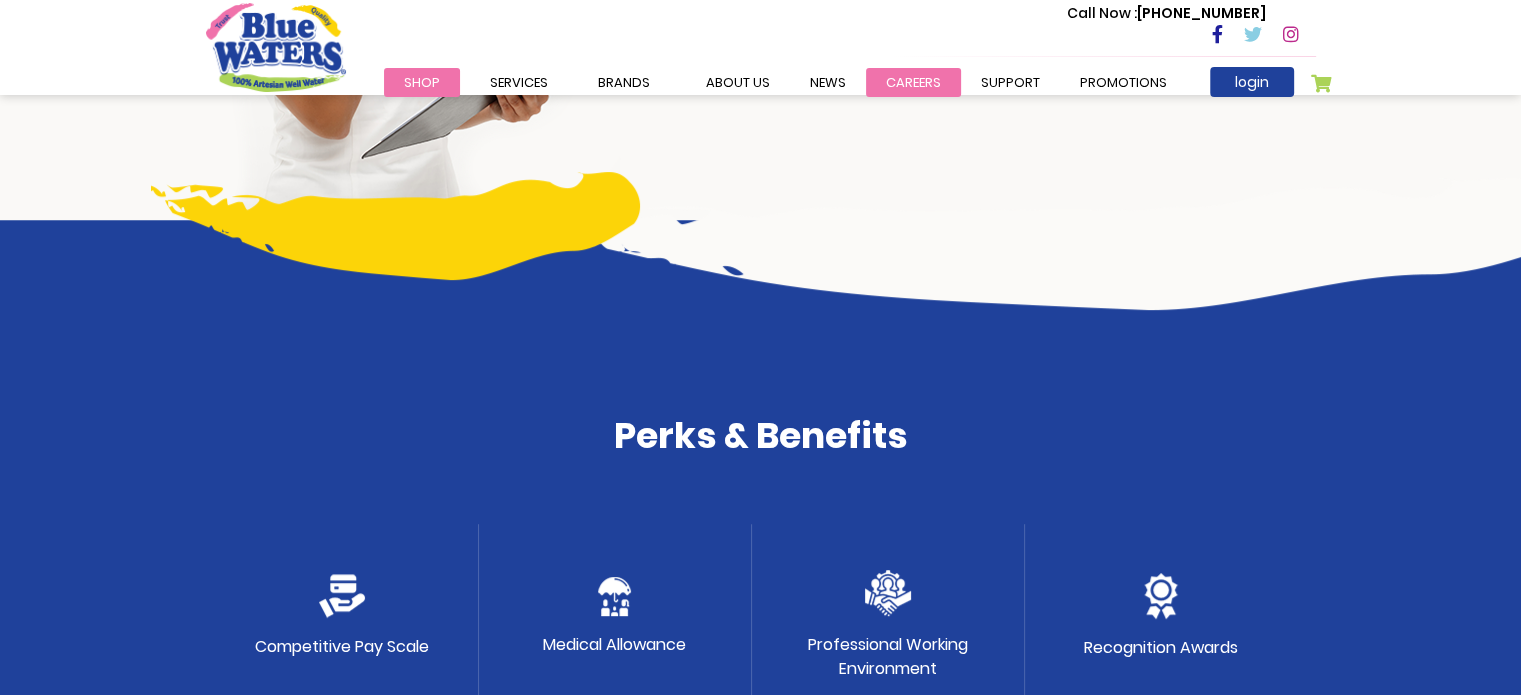 click on "careers" at bounding box center (913, 82) 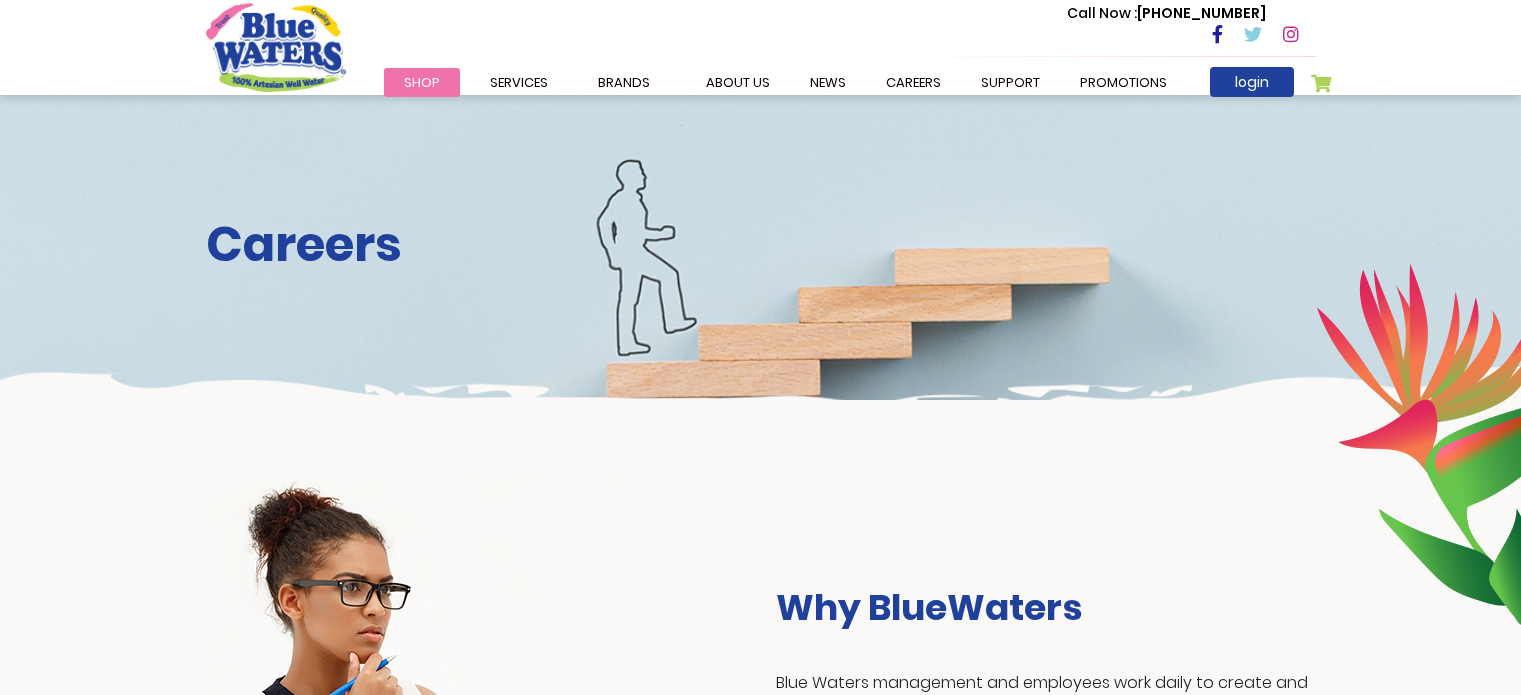 scroll, scrollTop: 0, scrollLeft: 0, axis: both 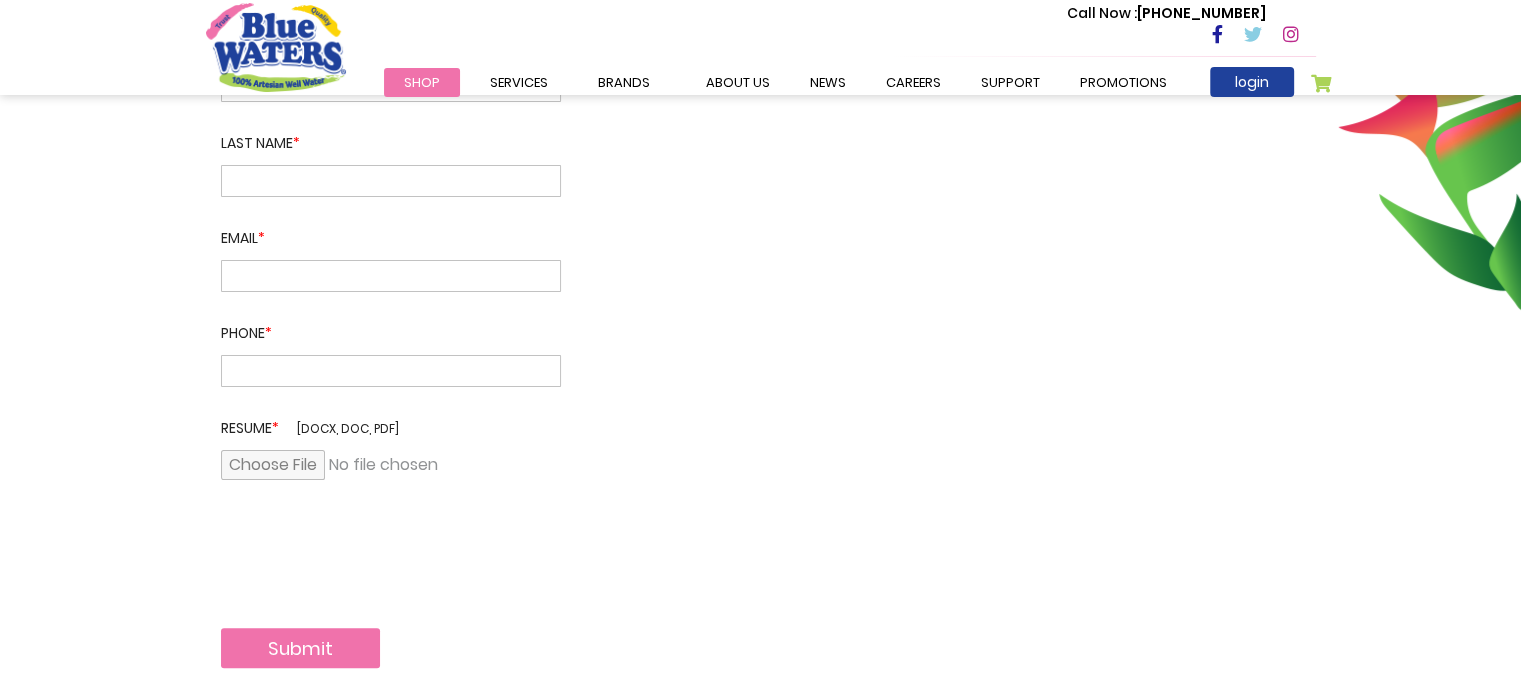 drag, startPoint x: 1535, startPoint y: 95, endPoint x: 1521, endPoint y: 216, distance: 121.80723 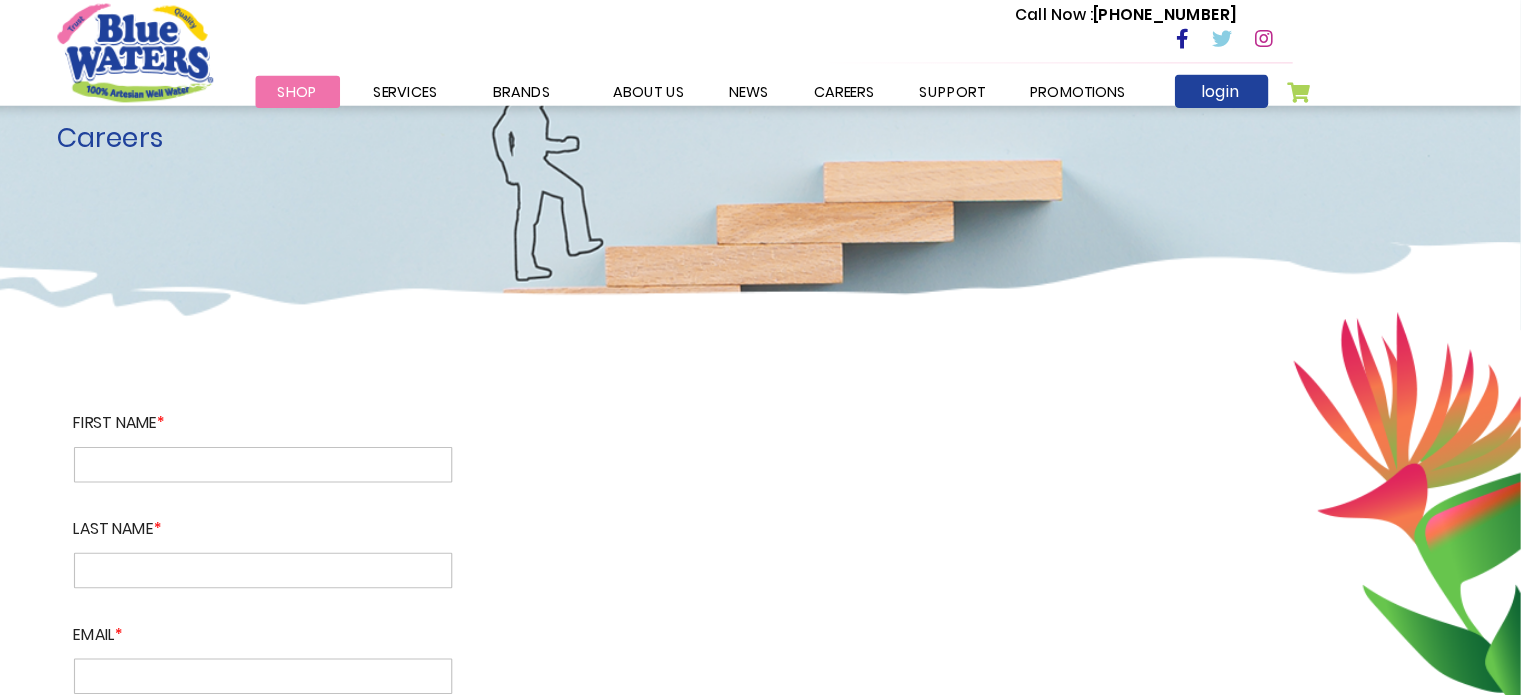 scroll, scrollTop: 103, scrollLeft: 0, axis: vertical 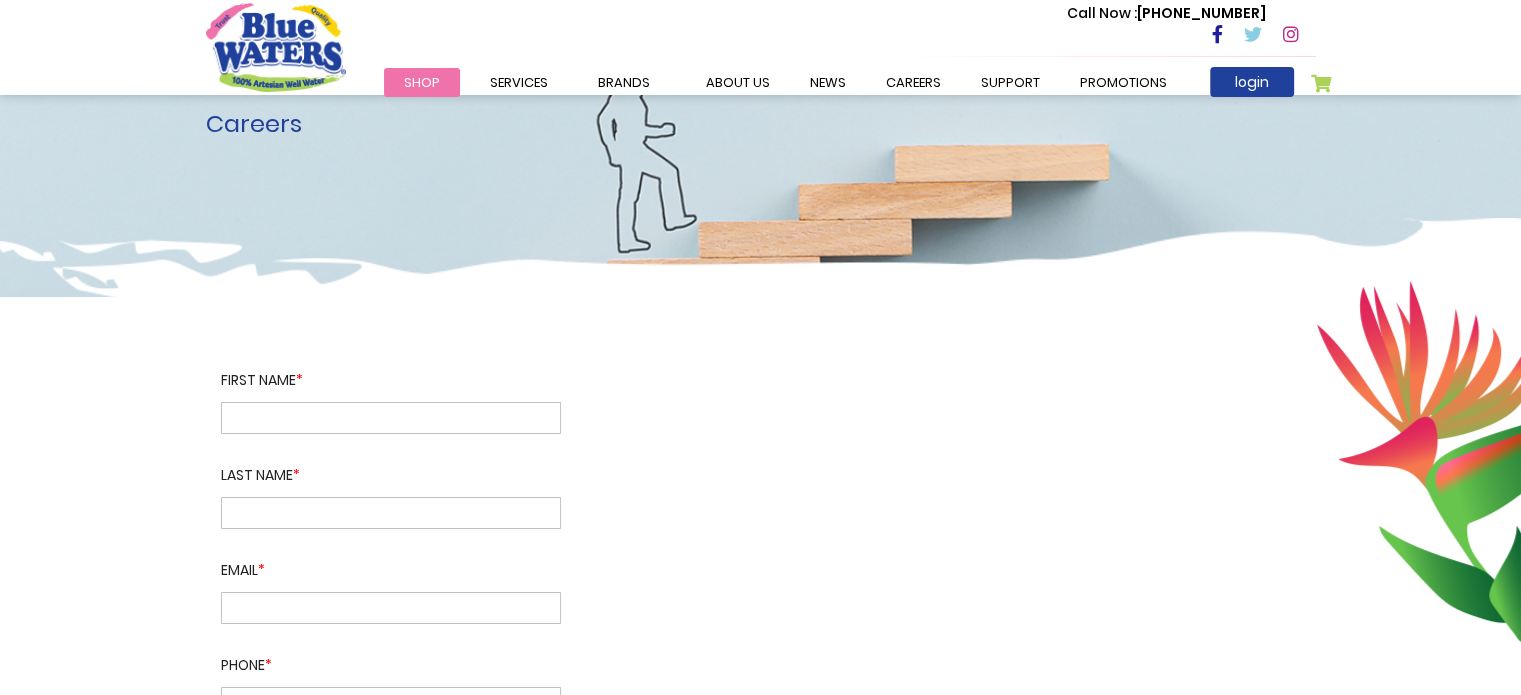 click at bounding box center (391, 418) 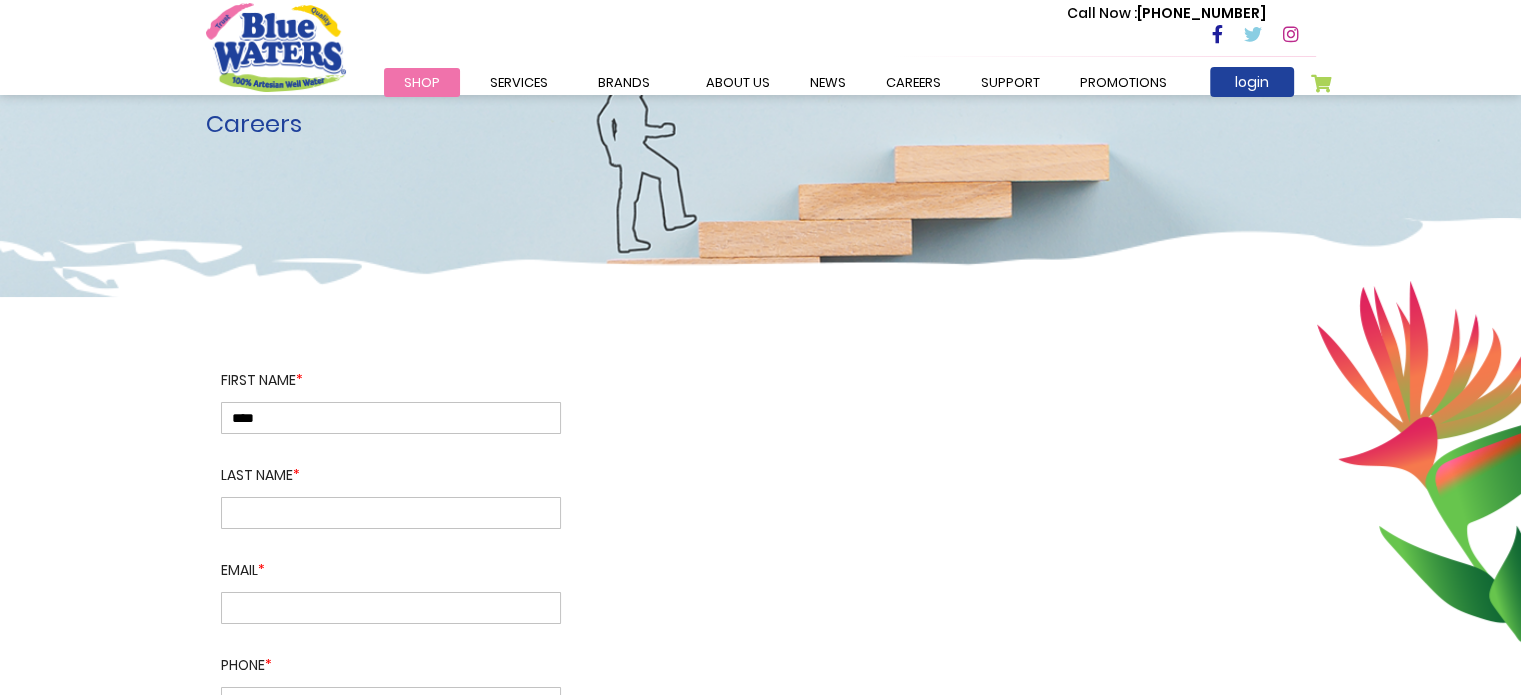 type on "********" 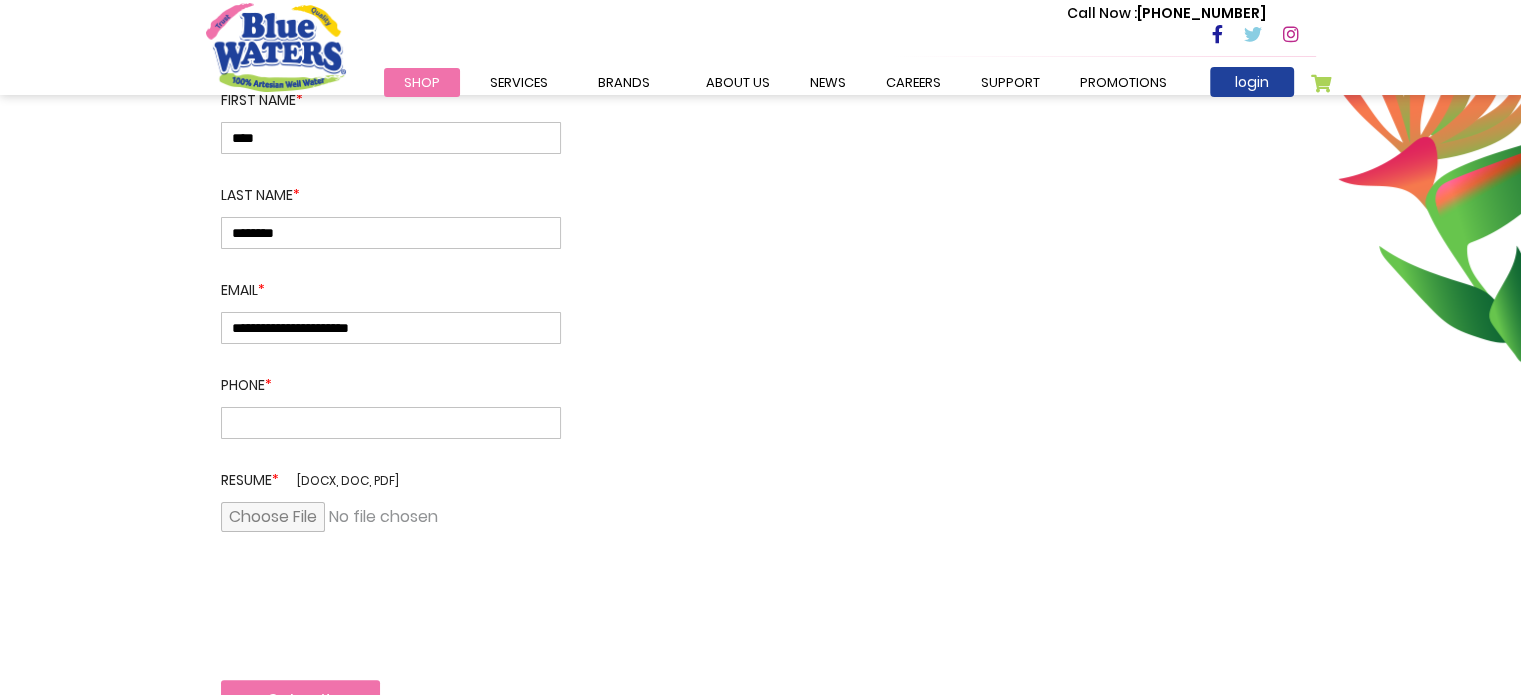 scroll, scrollTop: 420, scrollLeft: 0, axis: vertical 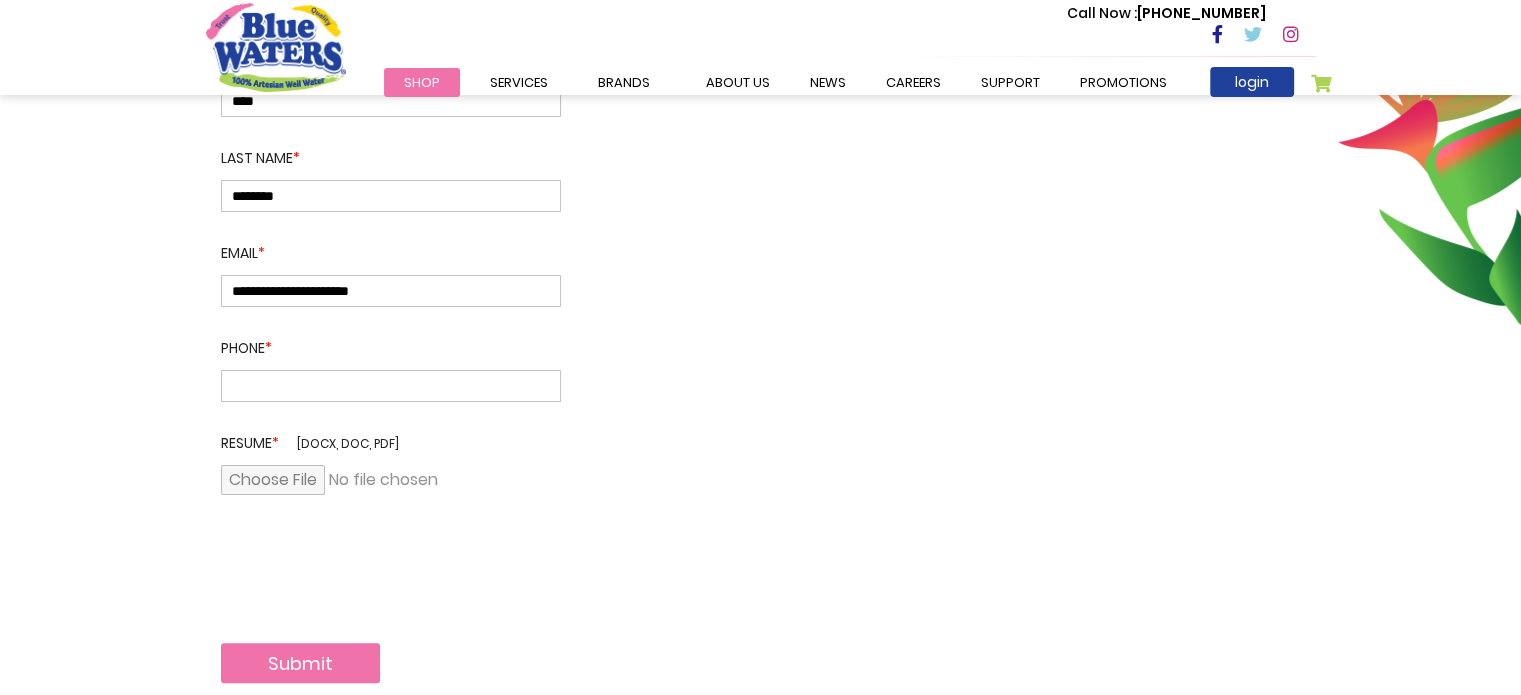 click at bounding box center [391, 386] 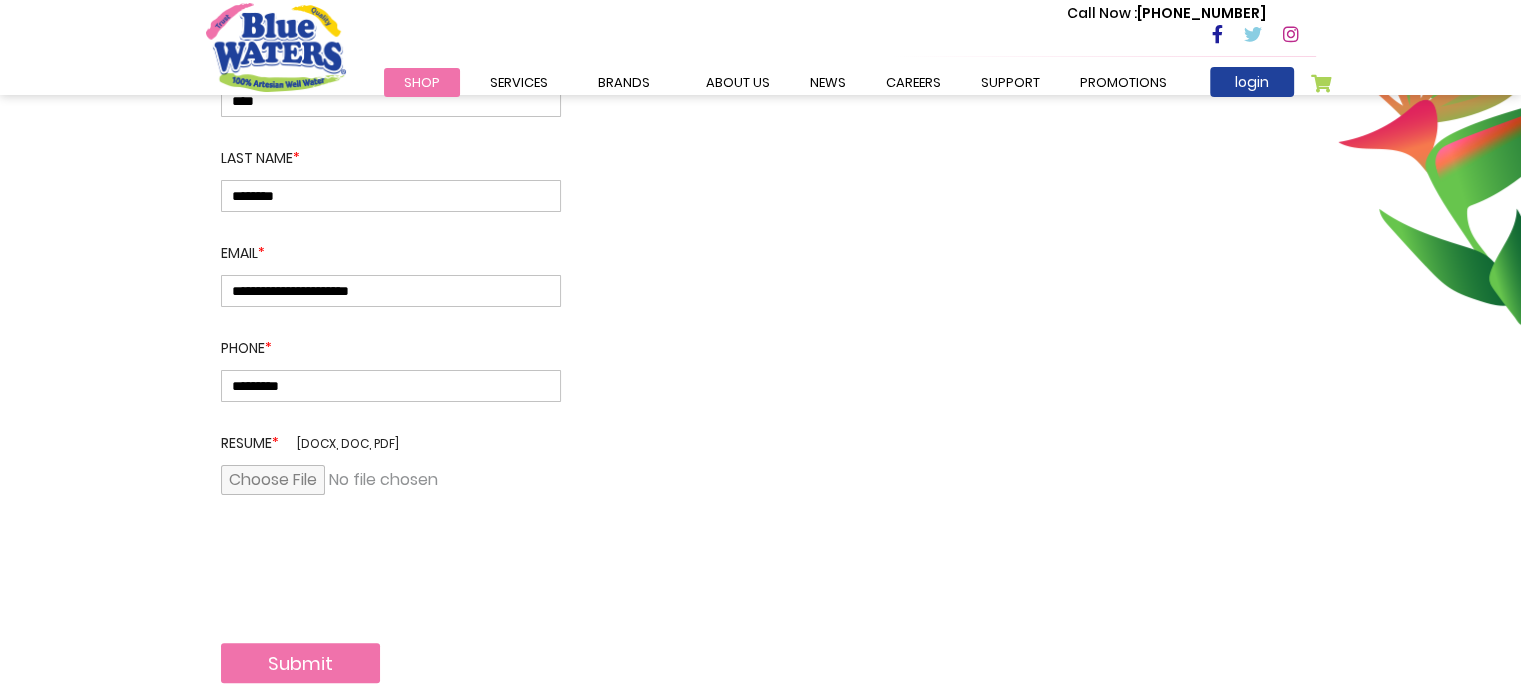 click on "********" at bounding box center (391, 386) 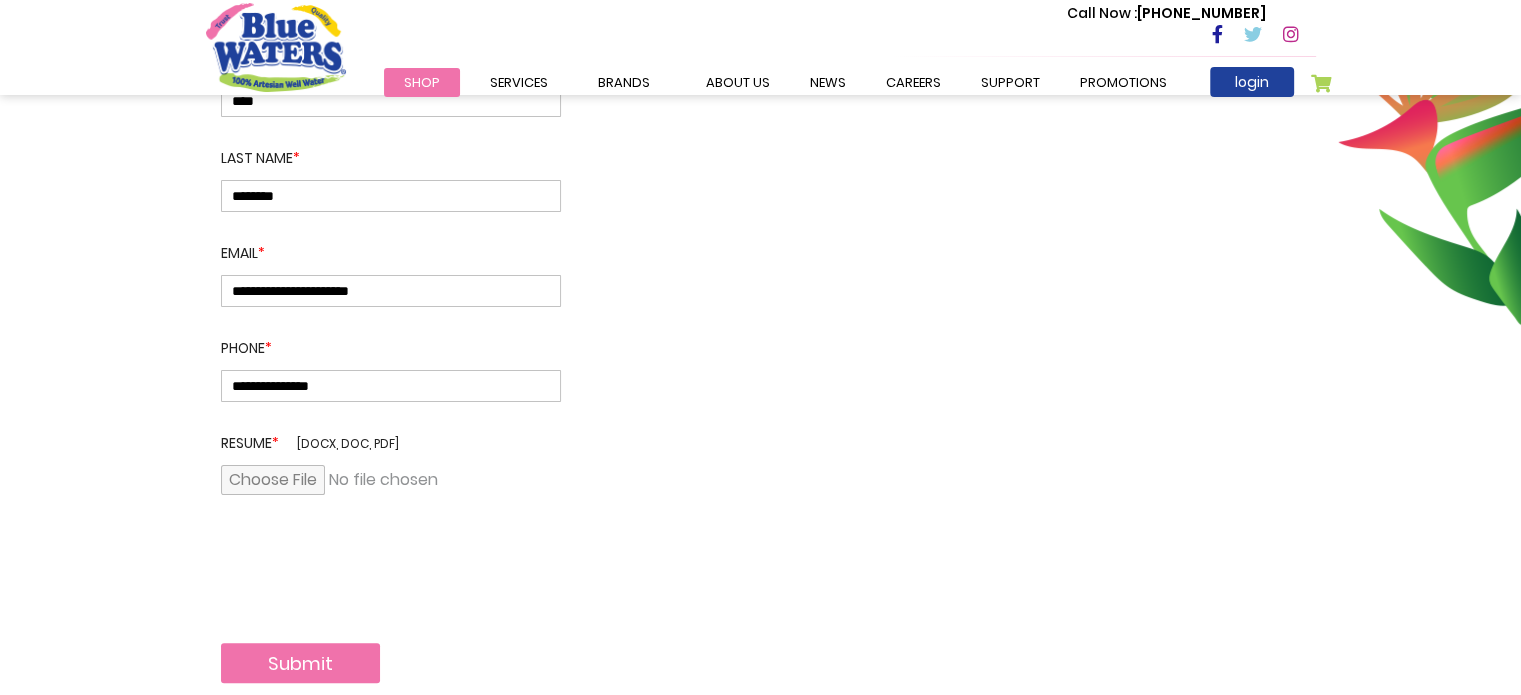 type on "**********" 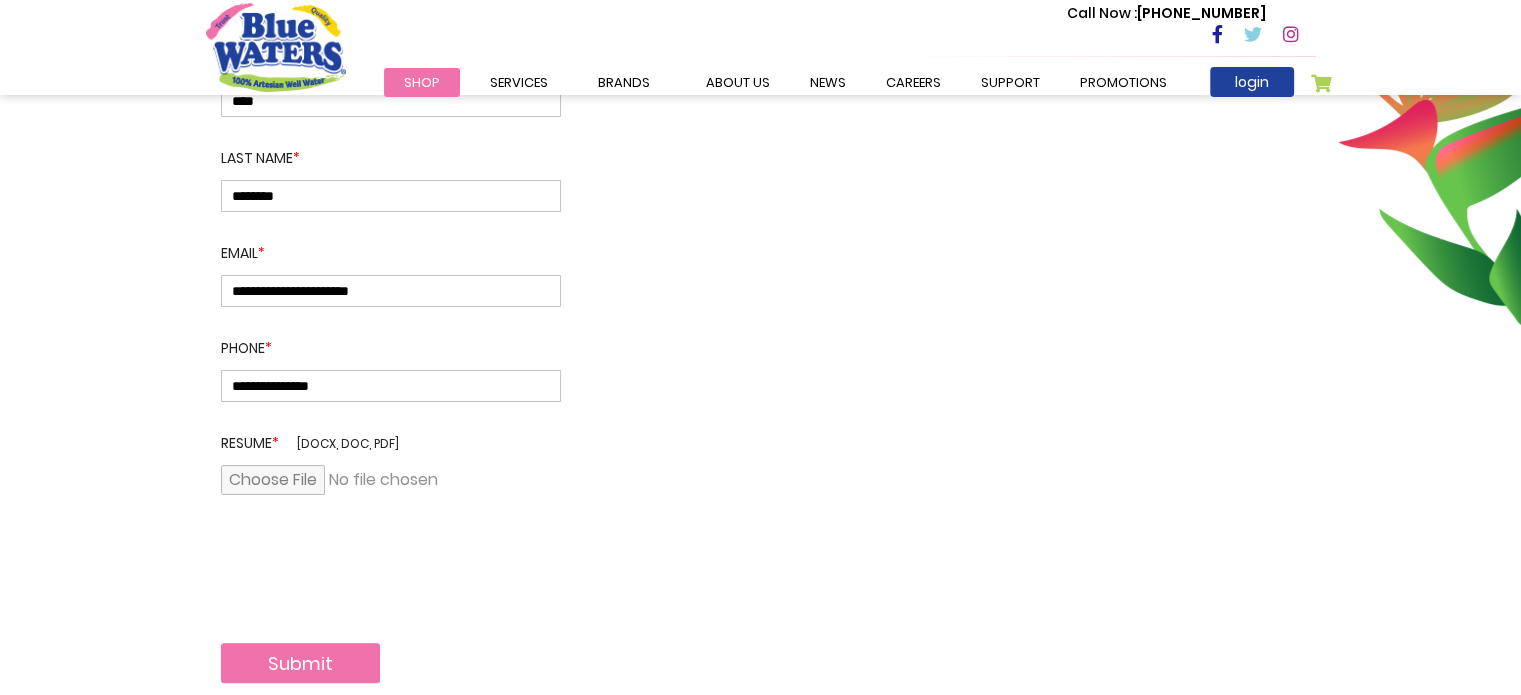 click on "Submit" at bounding box center [300, 663] 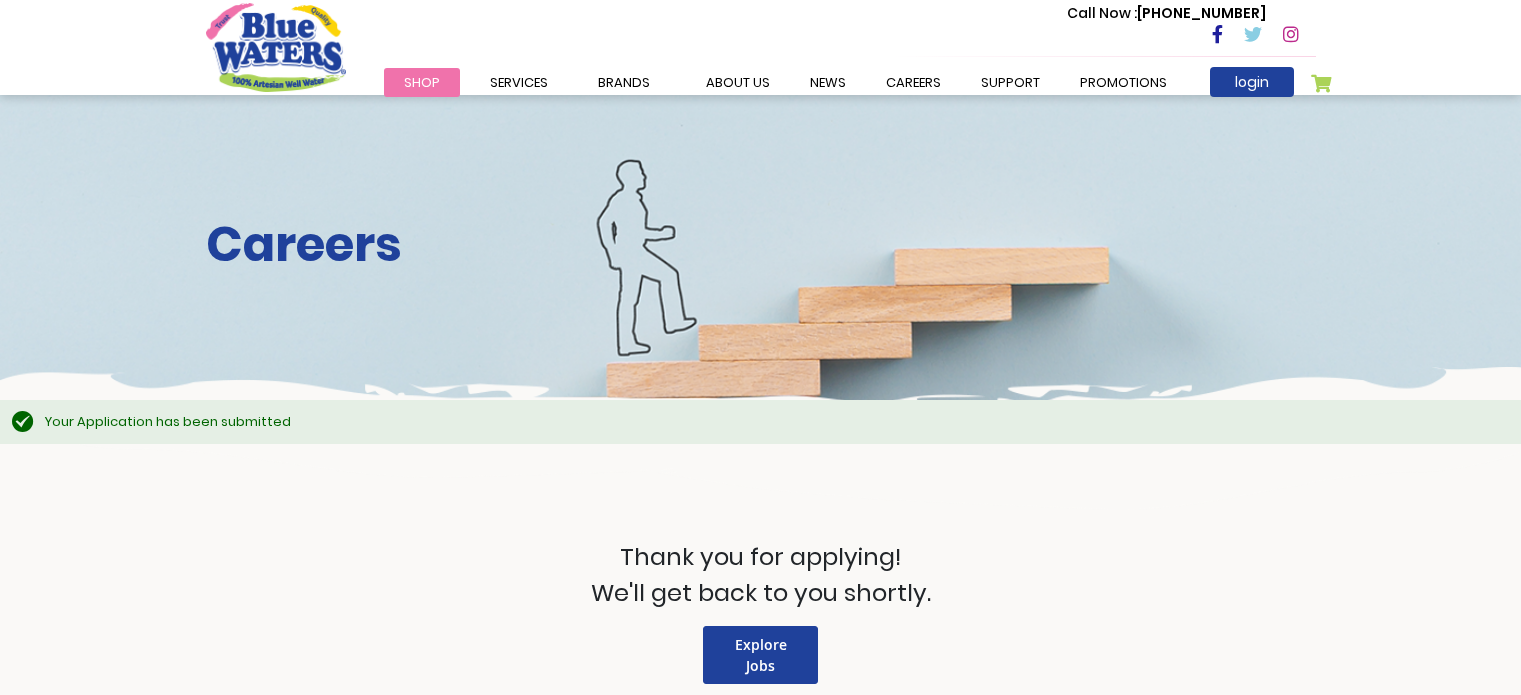 scroll, scrollTop: 0, scrollLeft: 0, axis: both 